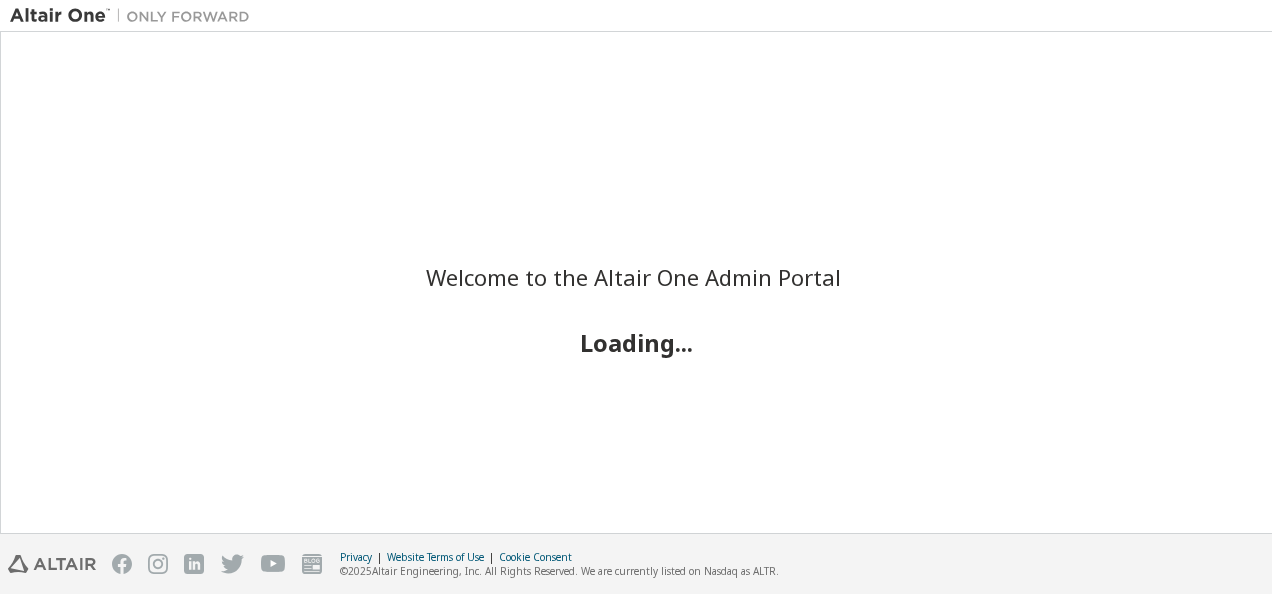 scroll, scrollTop: 0, scrollLeft: 0, axis: both 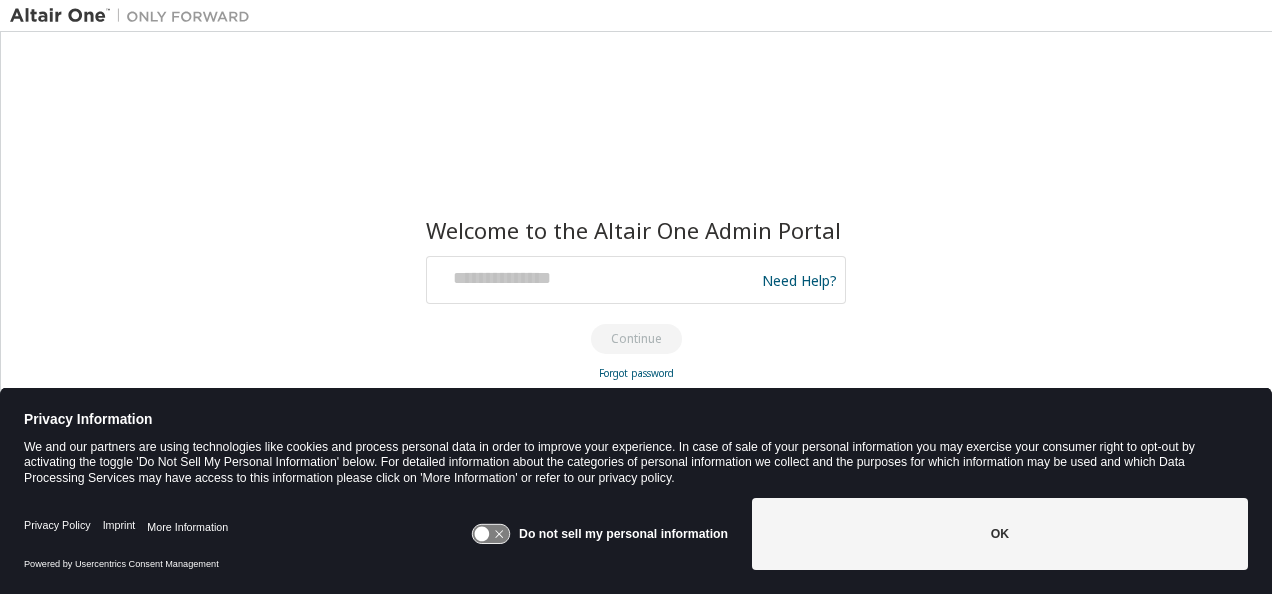 click on "OK" at bounding box center [1000, 534] 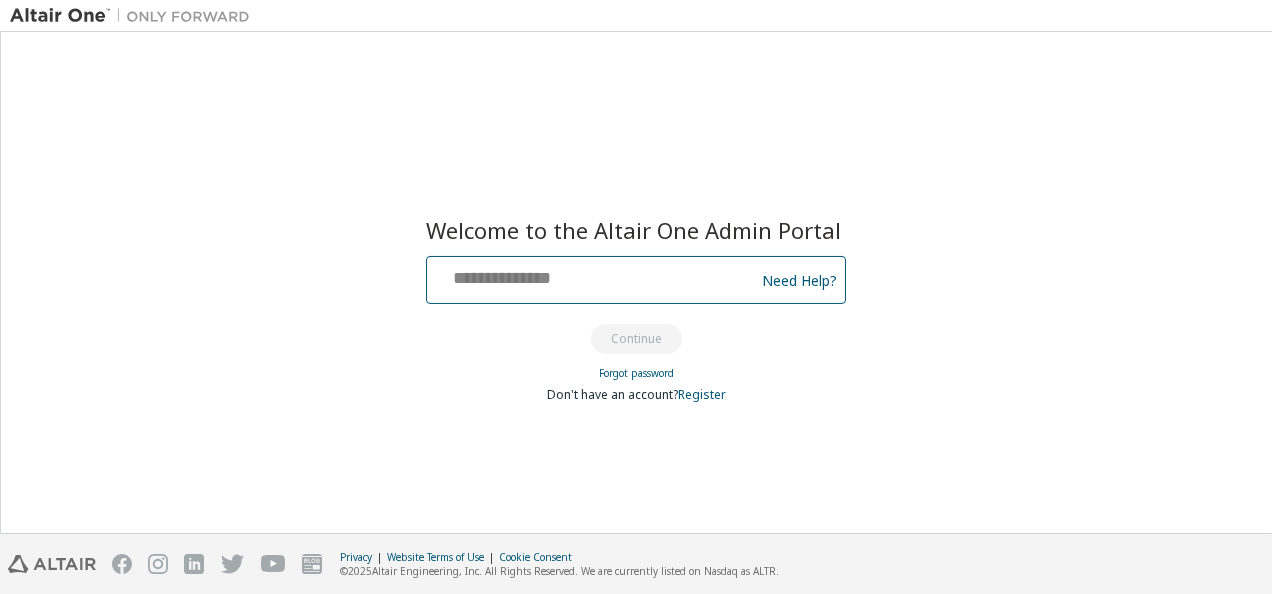click at bounding box center [593, 275] 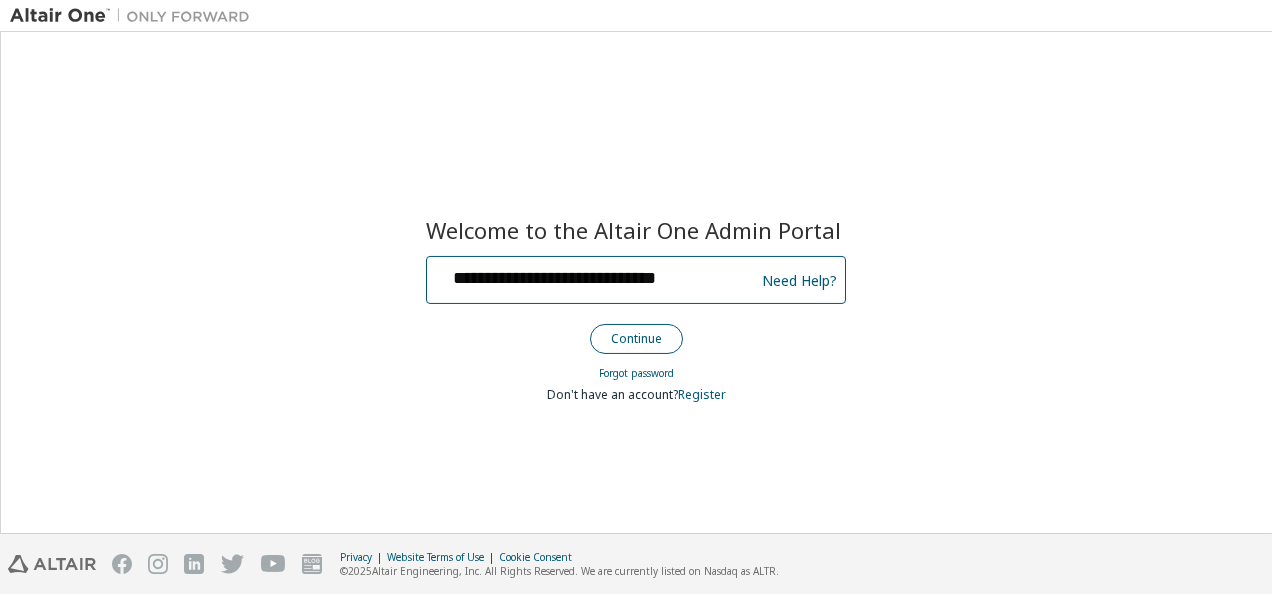 type on "**********" 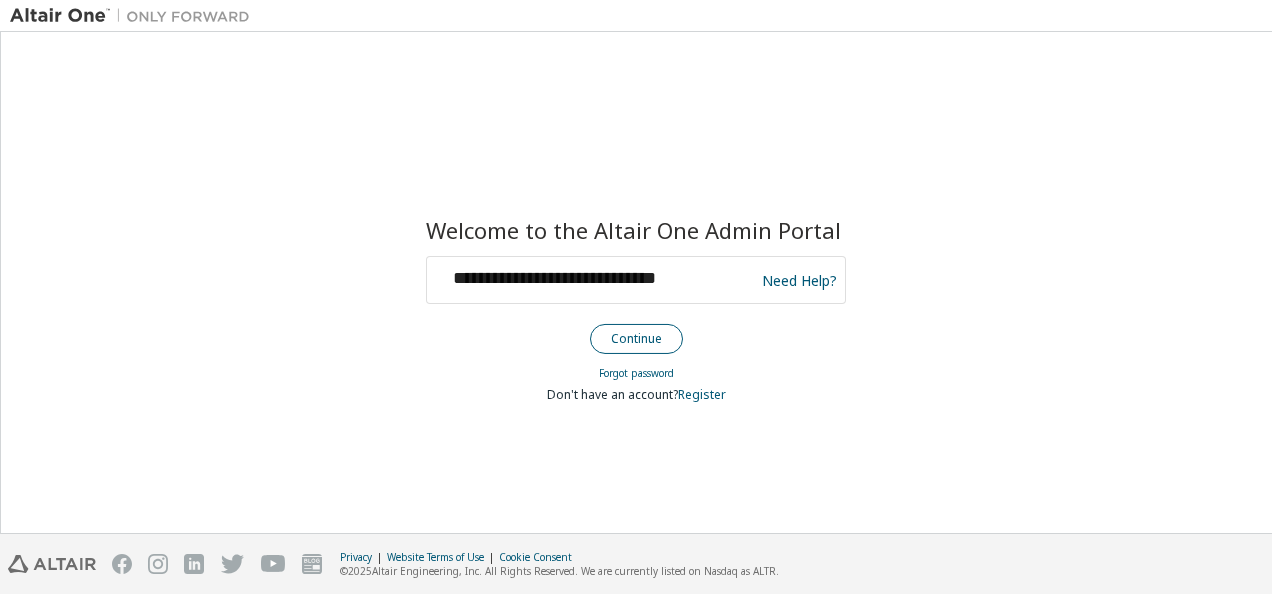 click on "Continue" at bounding box center [636, 339] 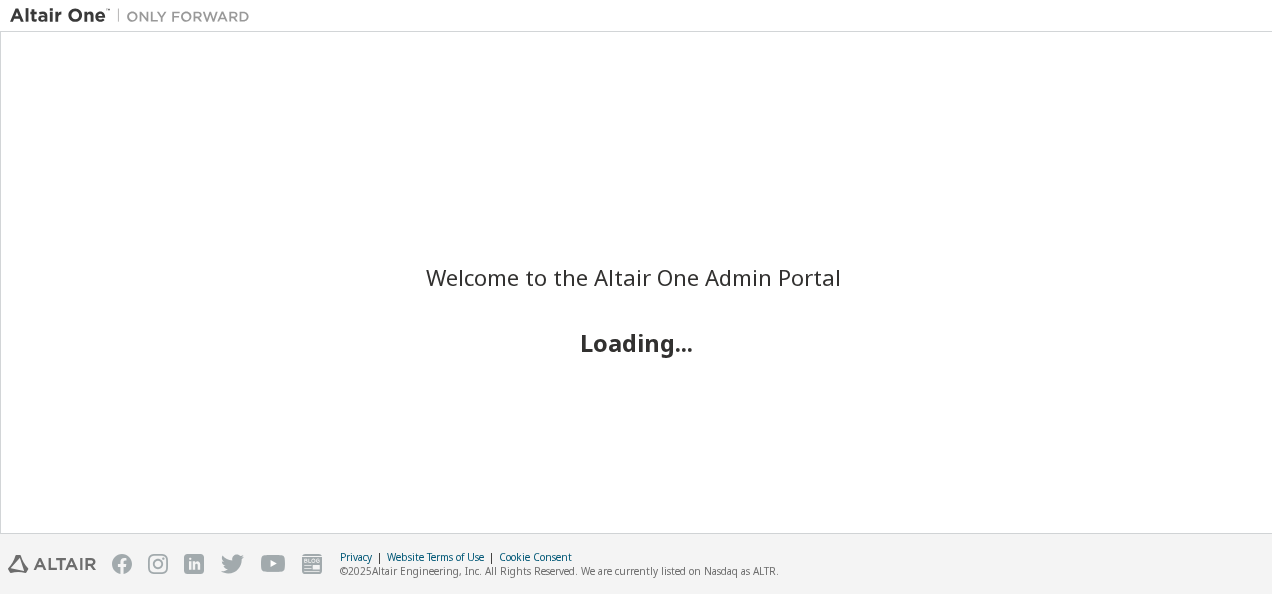 scroll, scrollTop: 0, scrollLeft: 0, axis: both 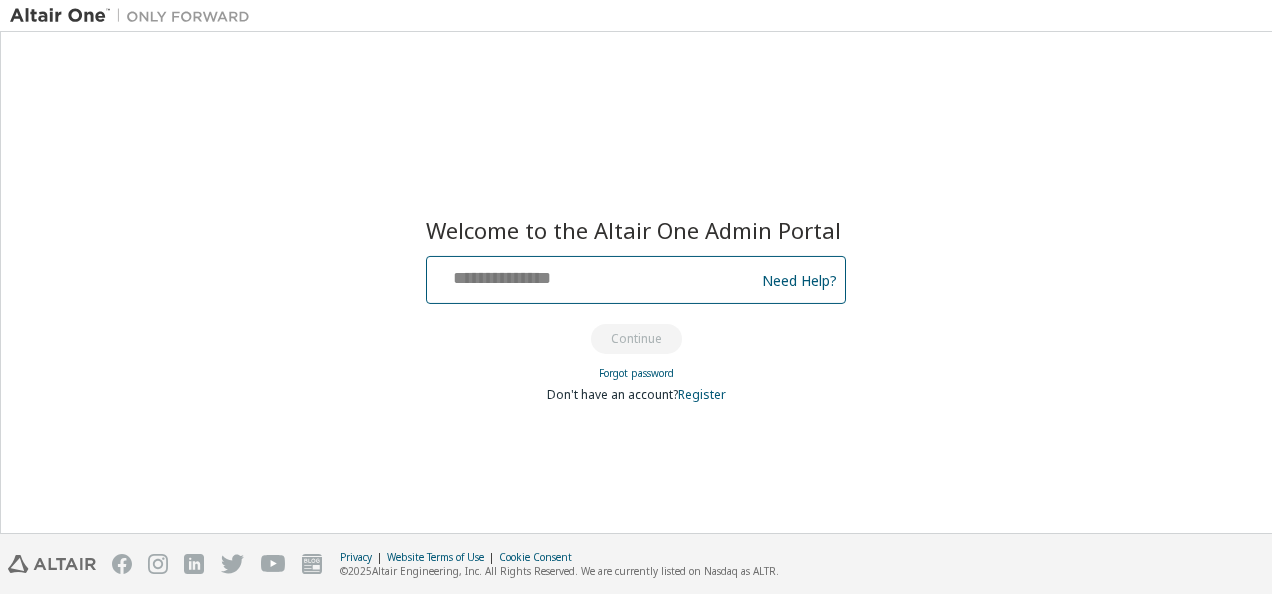 click at bounding box center [593, 275] 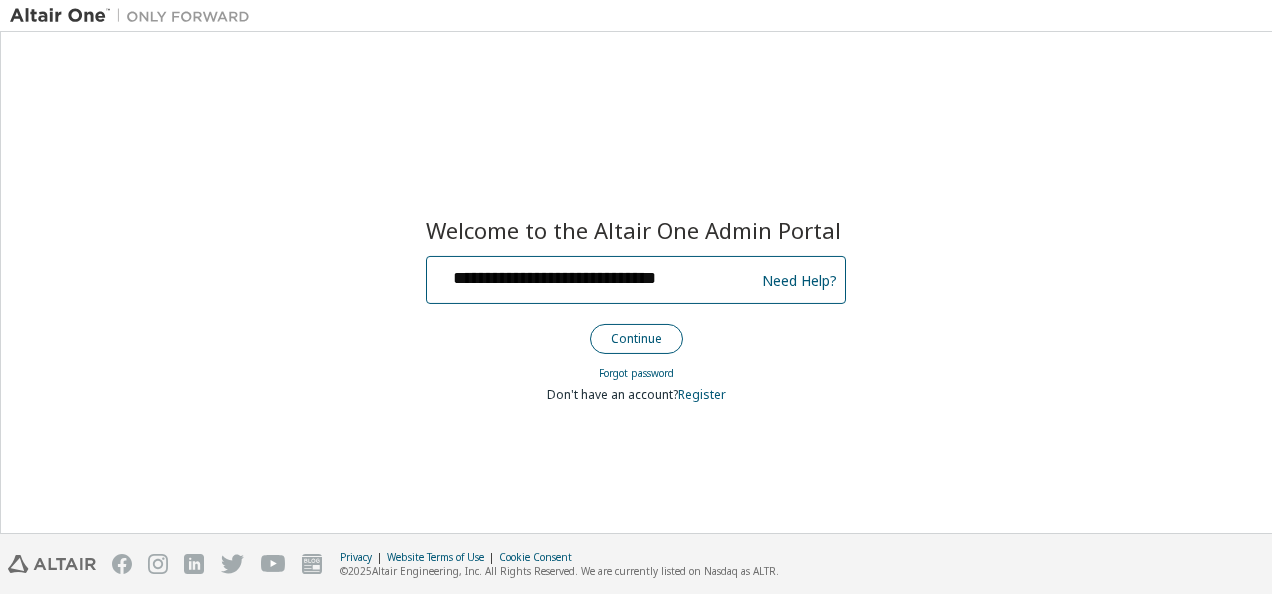 type on "**********" 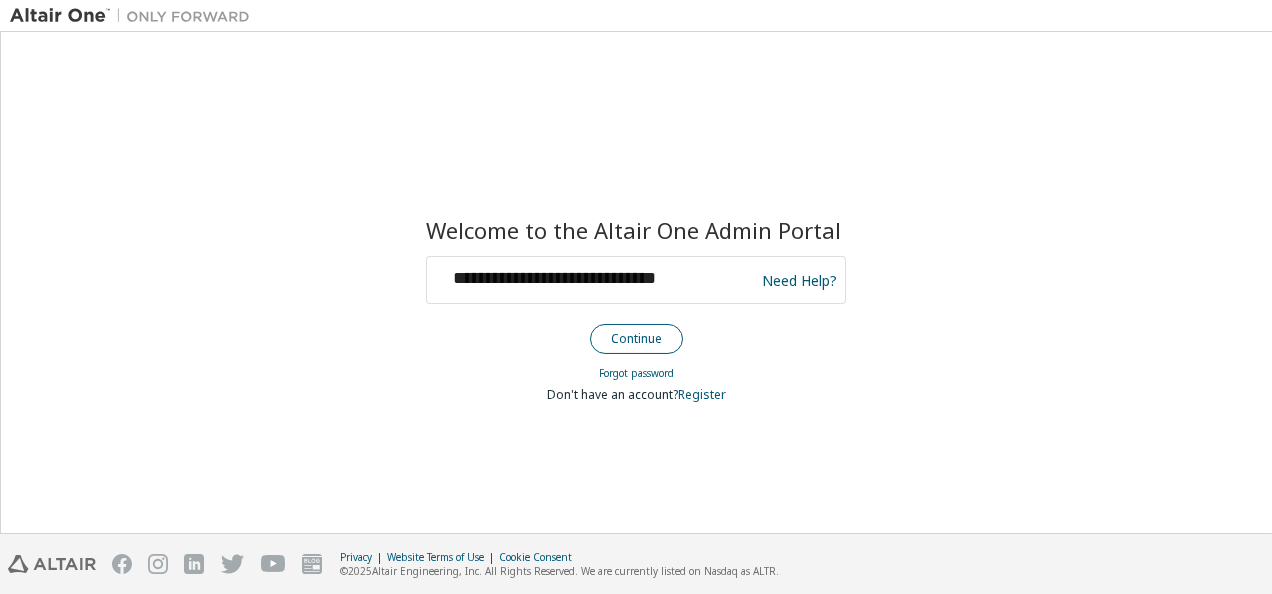 click on "Continue" at bounding box center [636, 339] 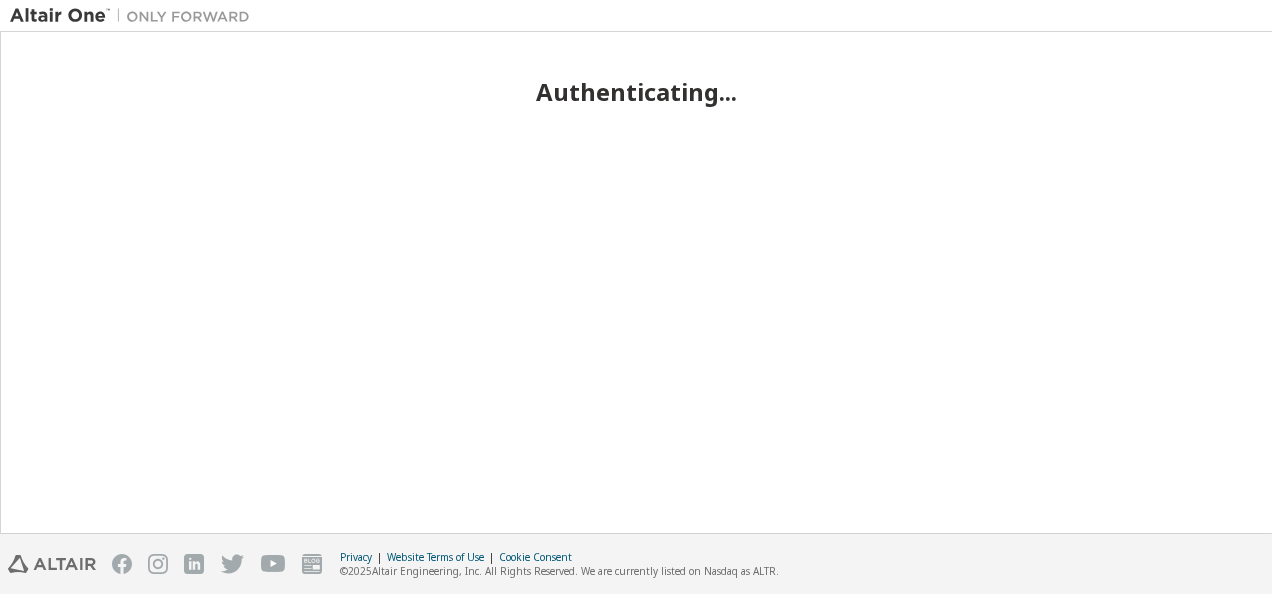 scroll, scrollTop: 0, scrollLeft: 0, axis: both 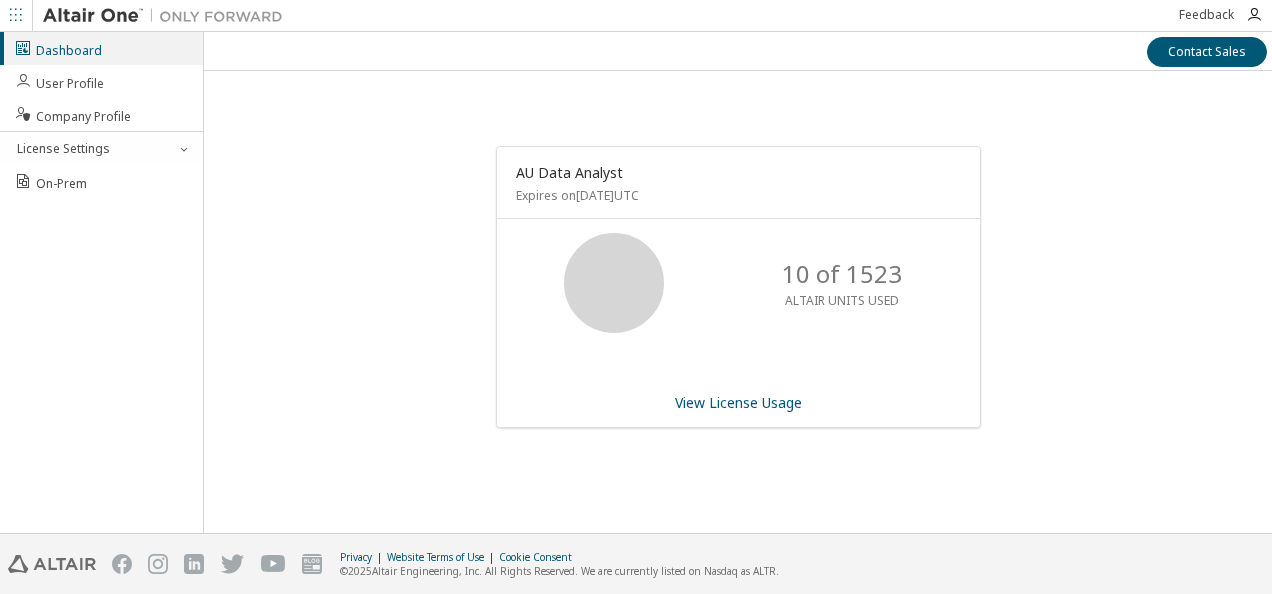 click at bounding box center [16, 15] 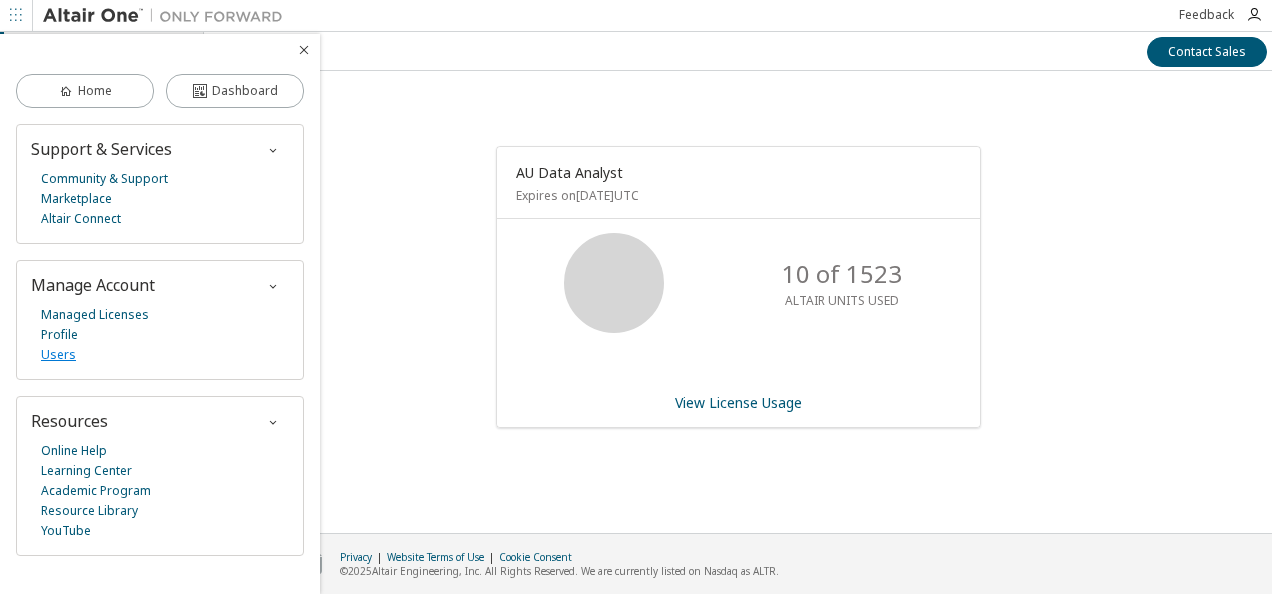 click on "Users" at bounding box center (58, 355) 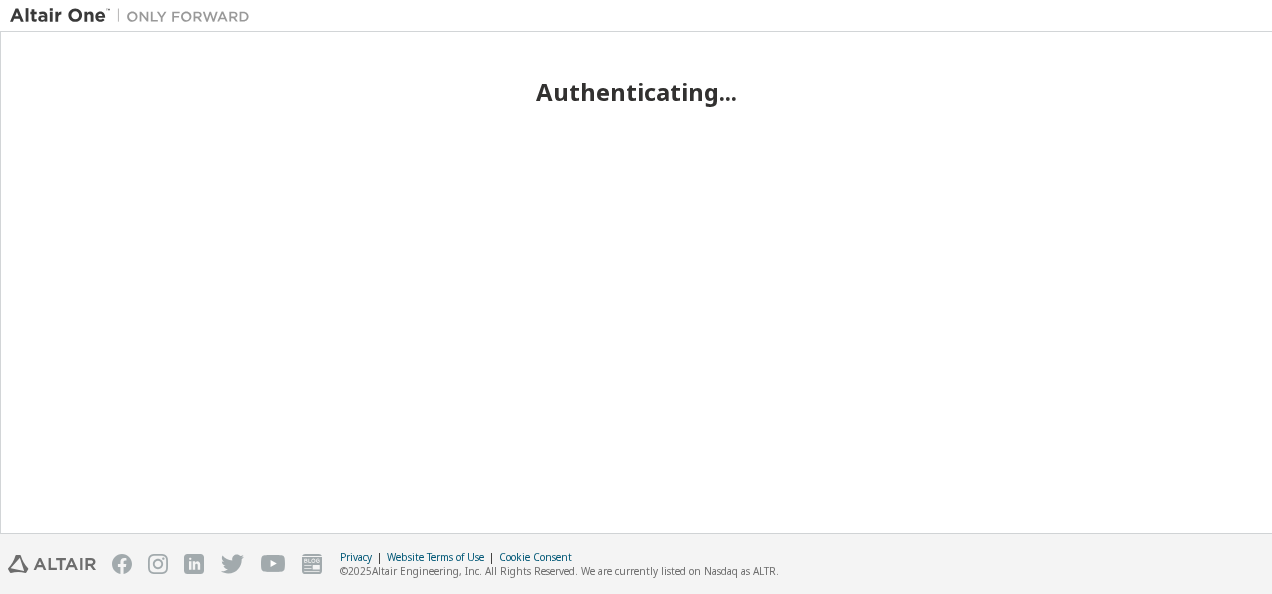 scroll, scrollTop: 0, scrollLeft: 0, axis: both 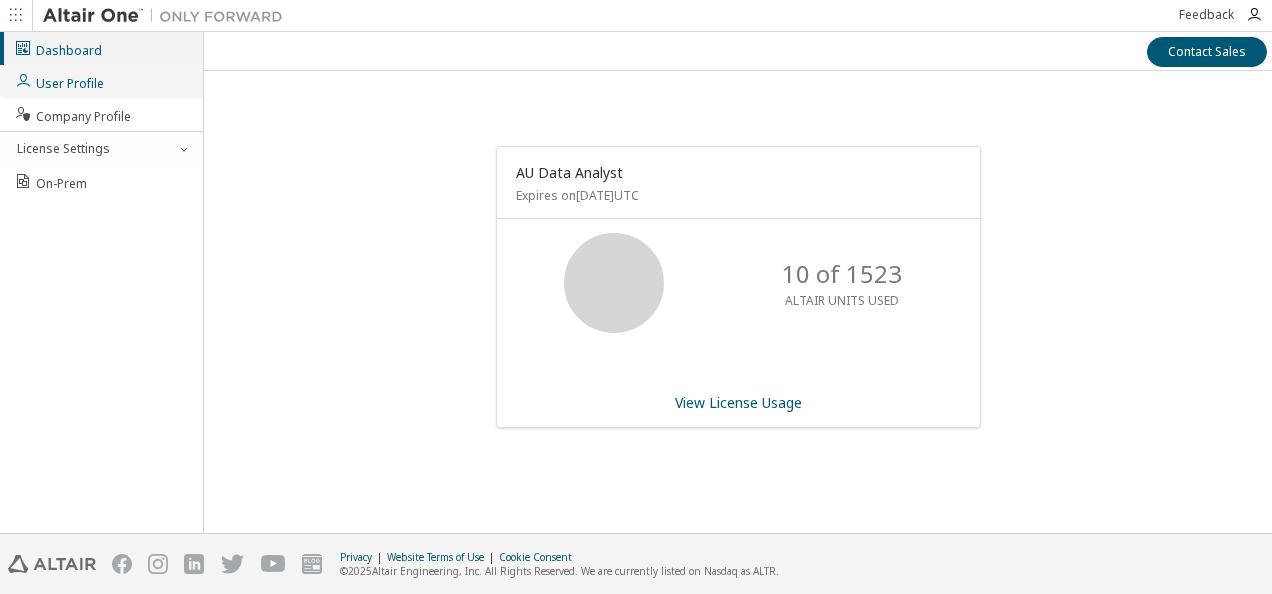 click on "User Profile" at bounding box center [59, 81] 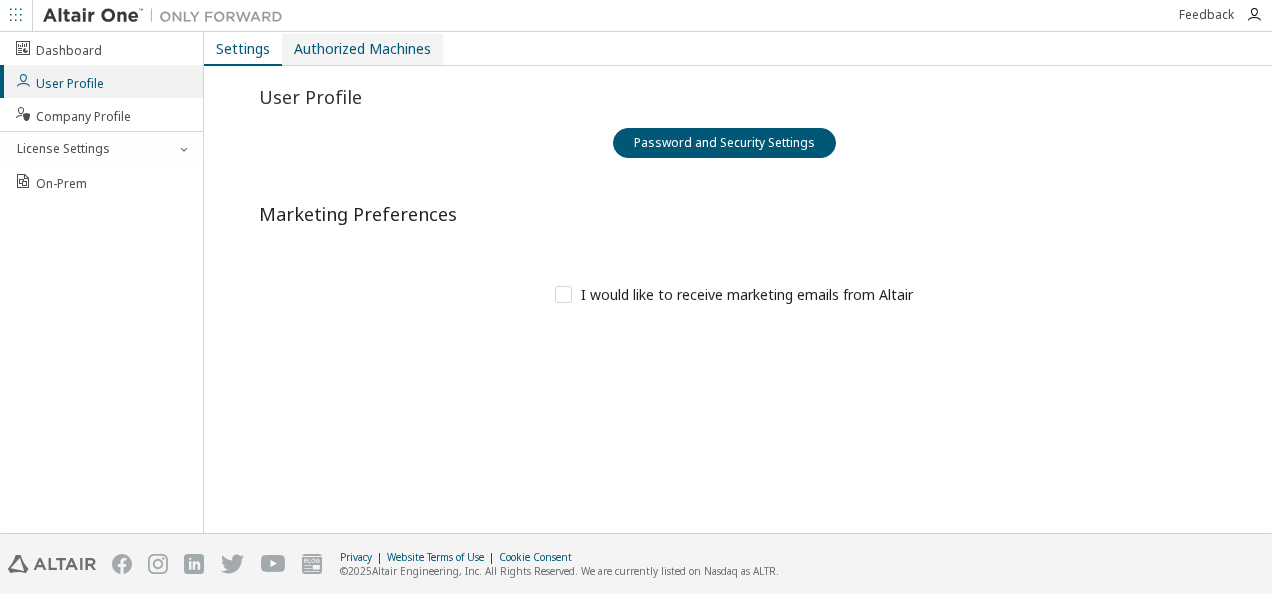 click on "Authorized Machines" at bounding box center (362, 49) 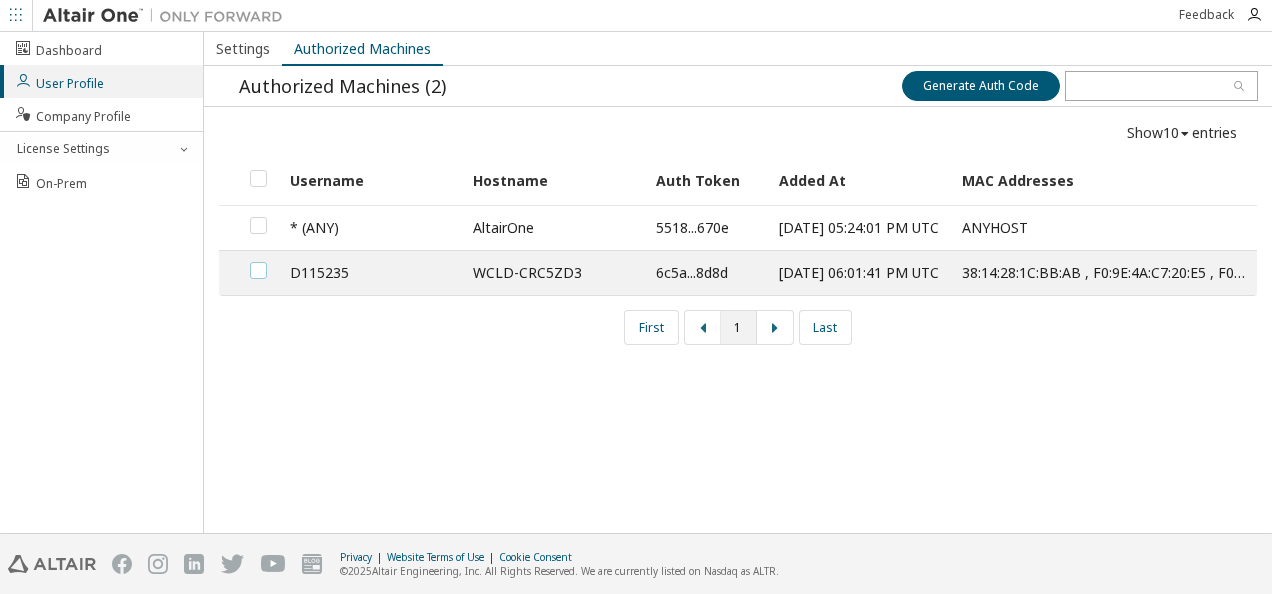 click at bounding box center (258, 262) 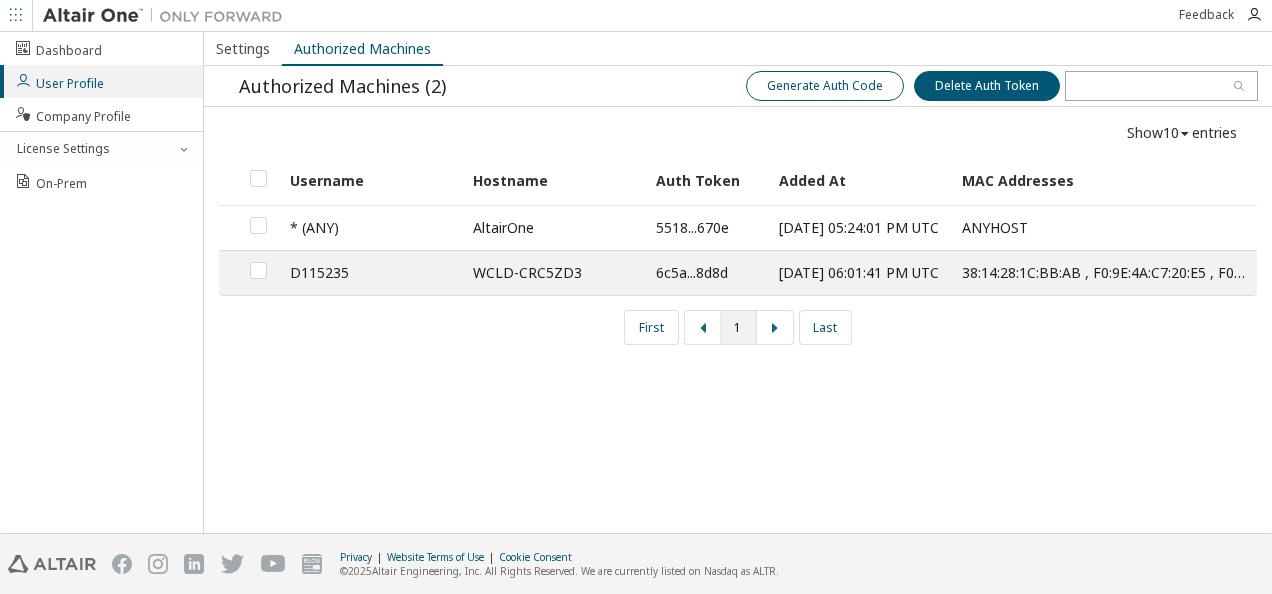 click on "Generate Auth Code" at bounding box center (825, 86) 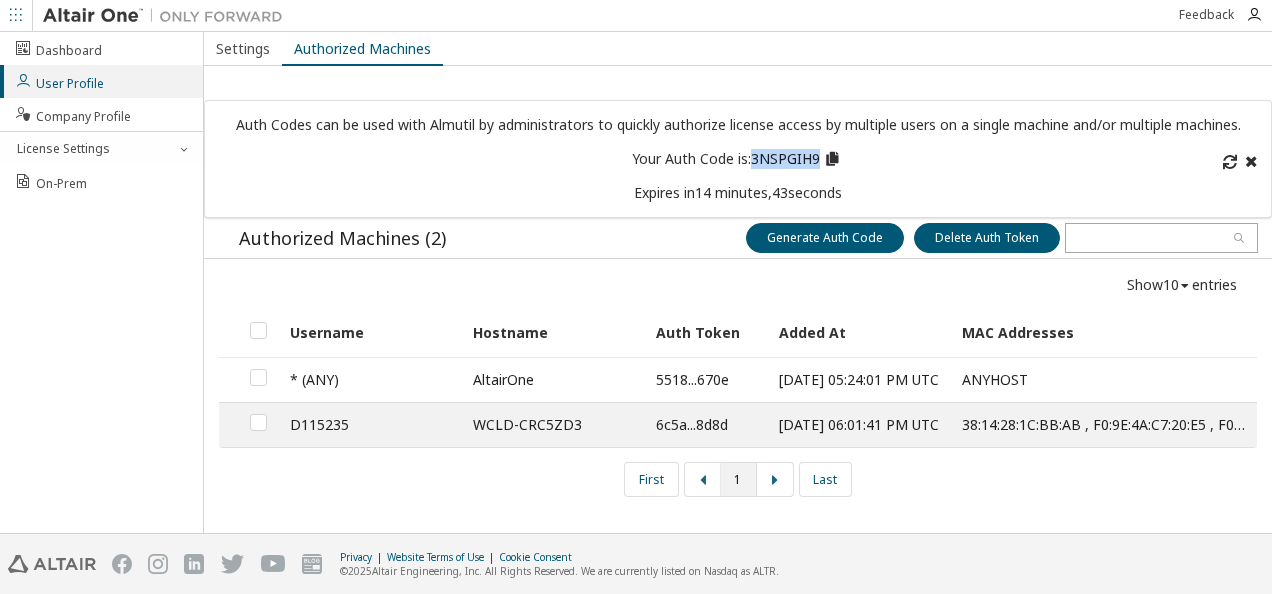drag, startPoint x: 752, startPoint y: 158, endPoint x: 819, endPoint y: 163, distance: 67.18631 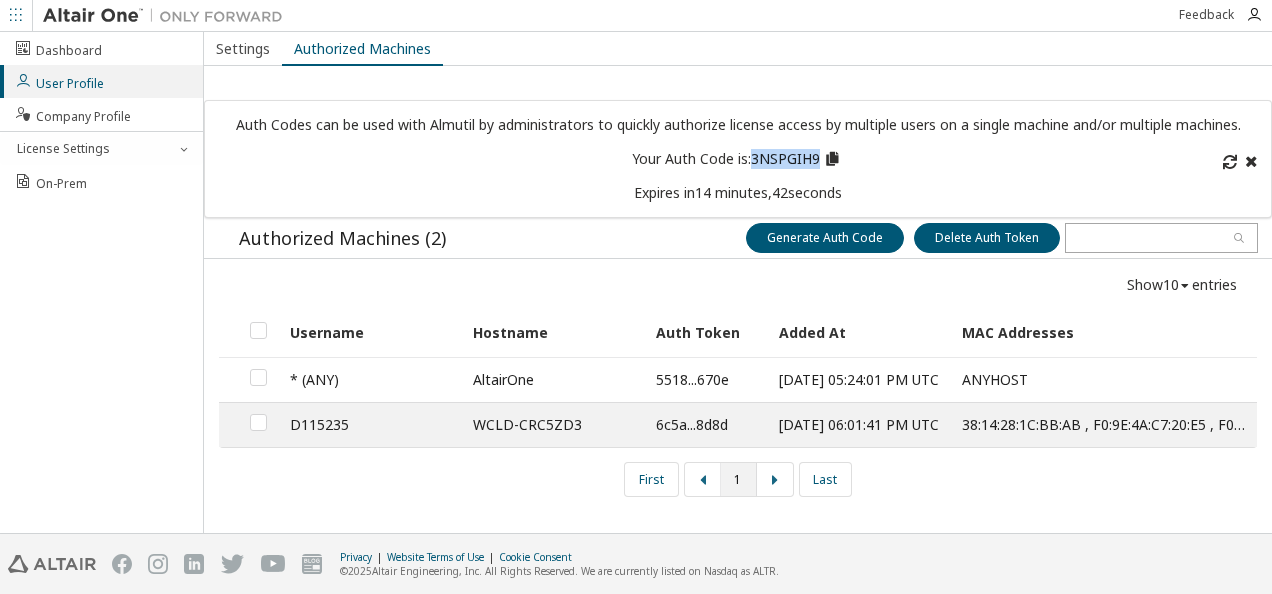 drag, startPoint x: 820, startPoint y: 163, endPoint x: 787, endPoint y: 157, distance: 33.54102 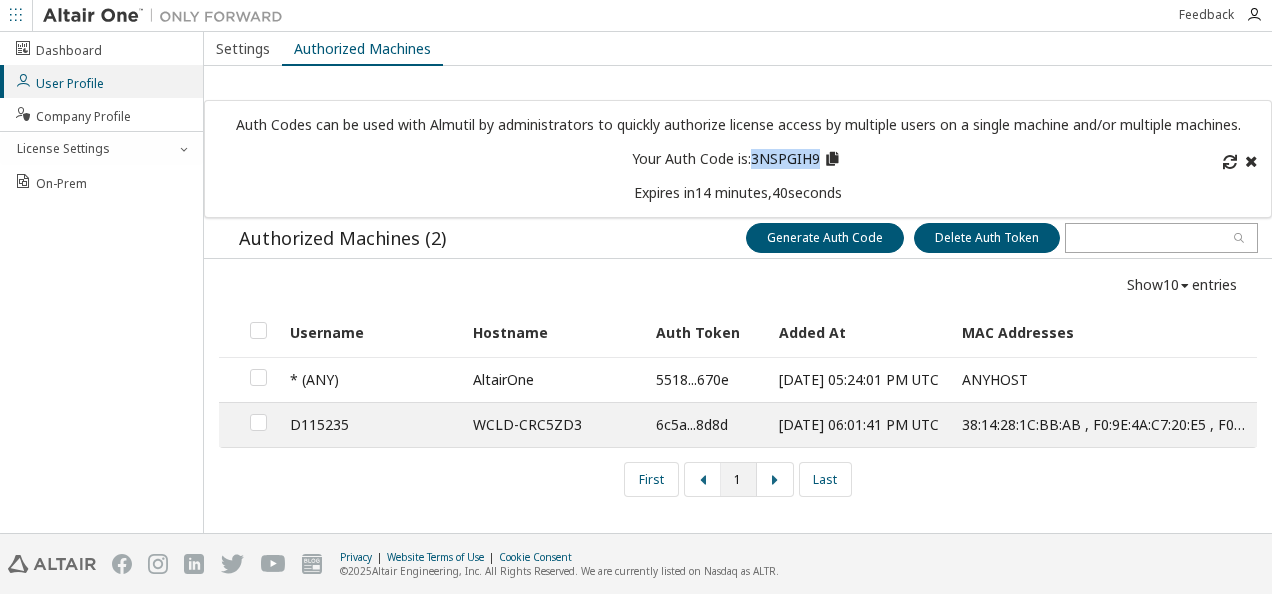 copy on "3NSPGIH9" 